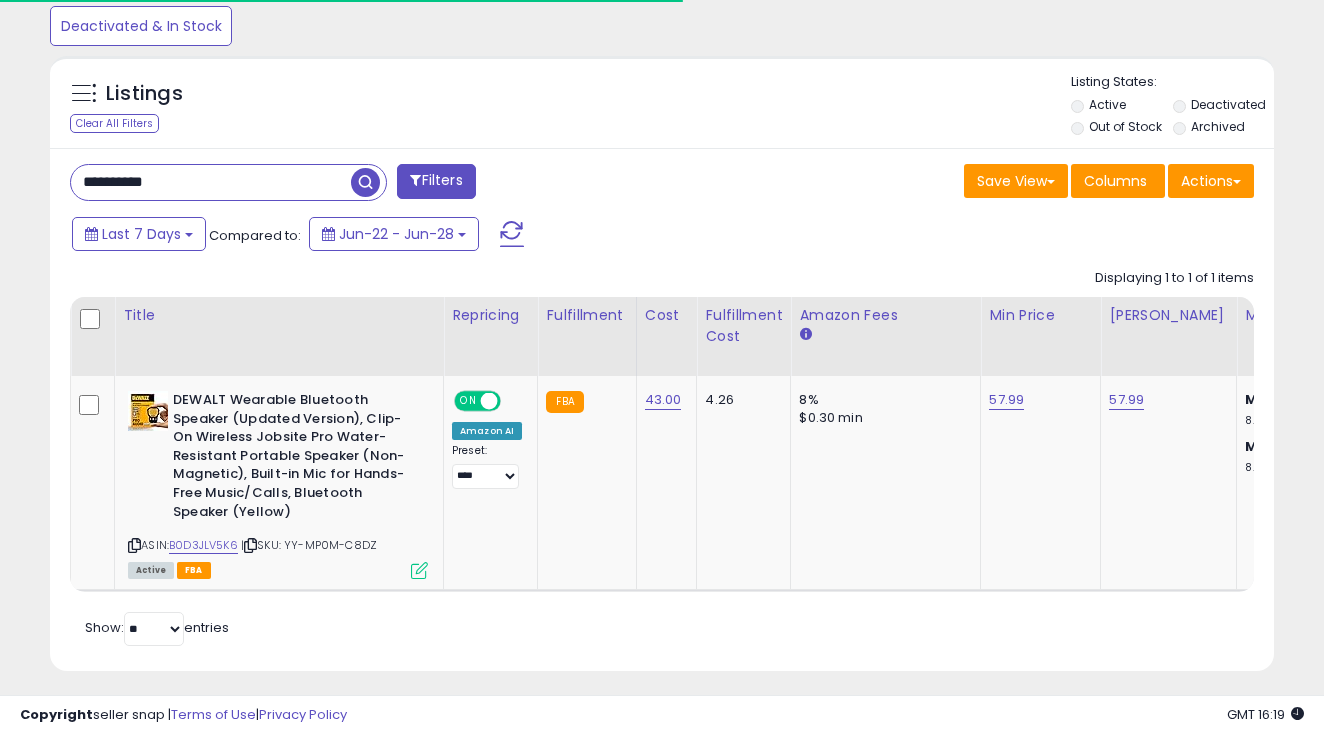 scroll, scrollTop: 673, scrollLeft: 0, axis: vertical 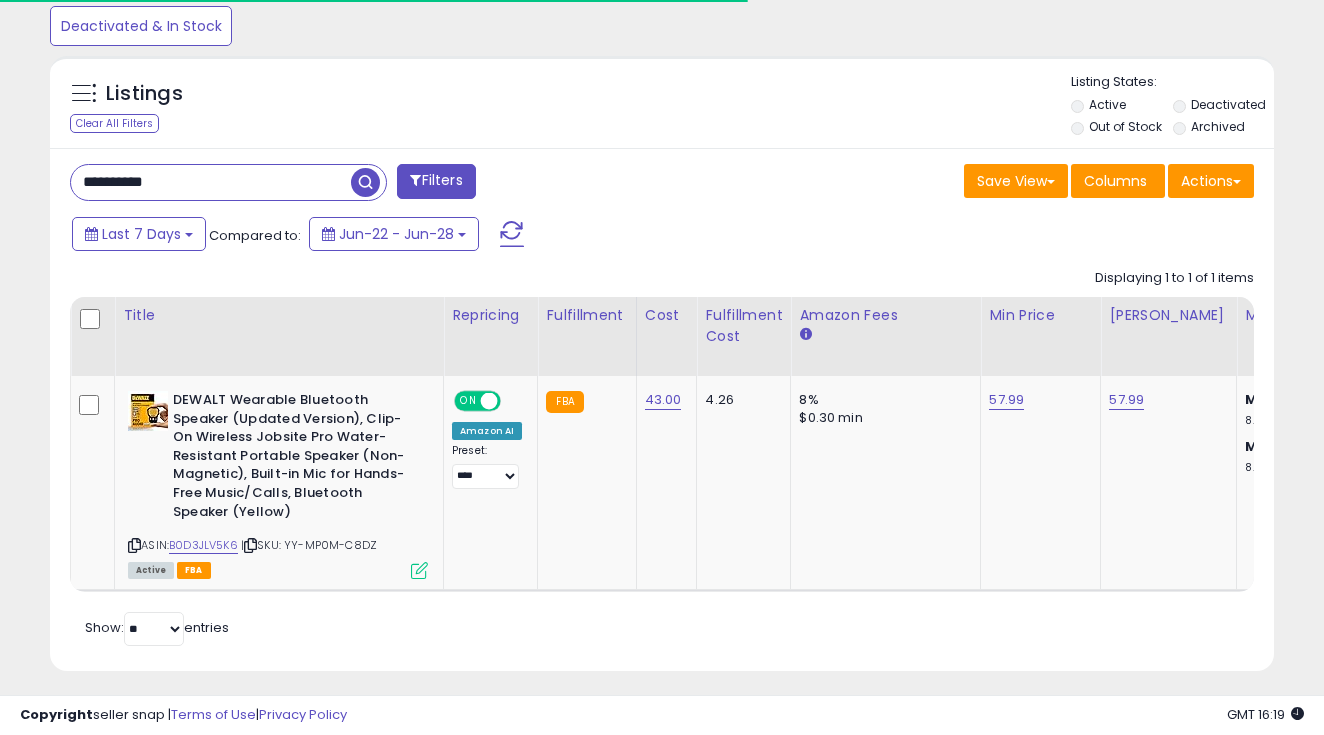 click on "**********" at bounding box center [211, 182] 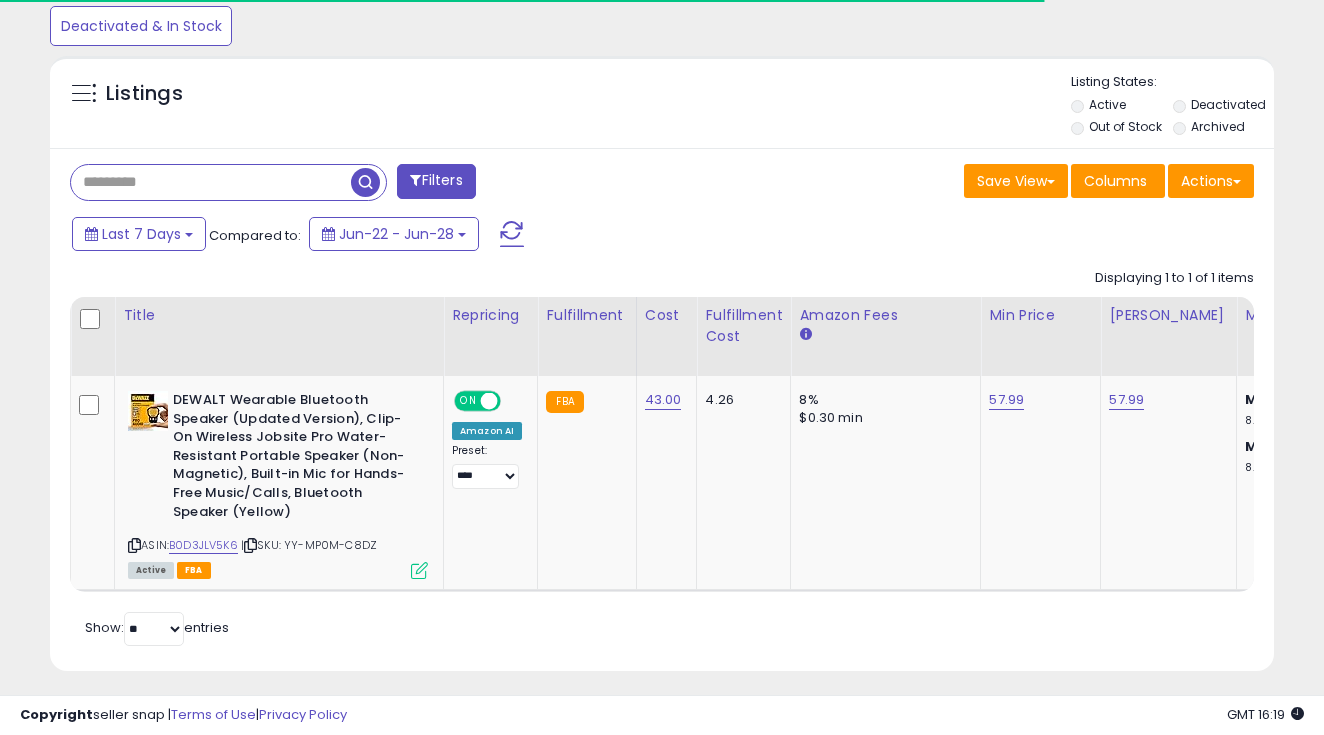 paste on "**********" 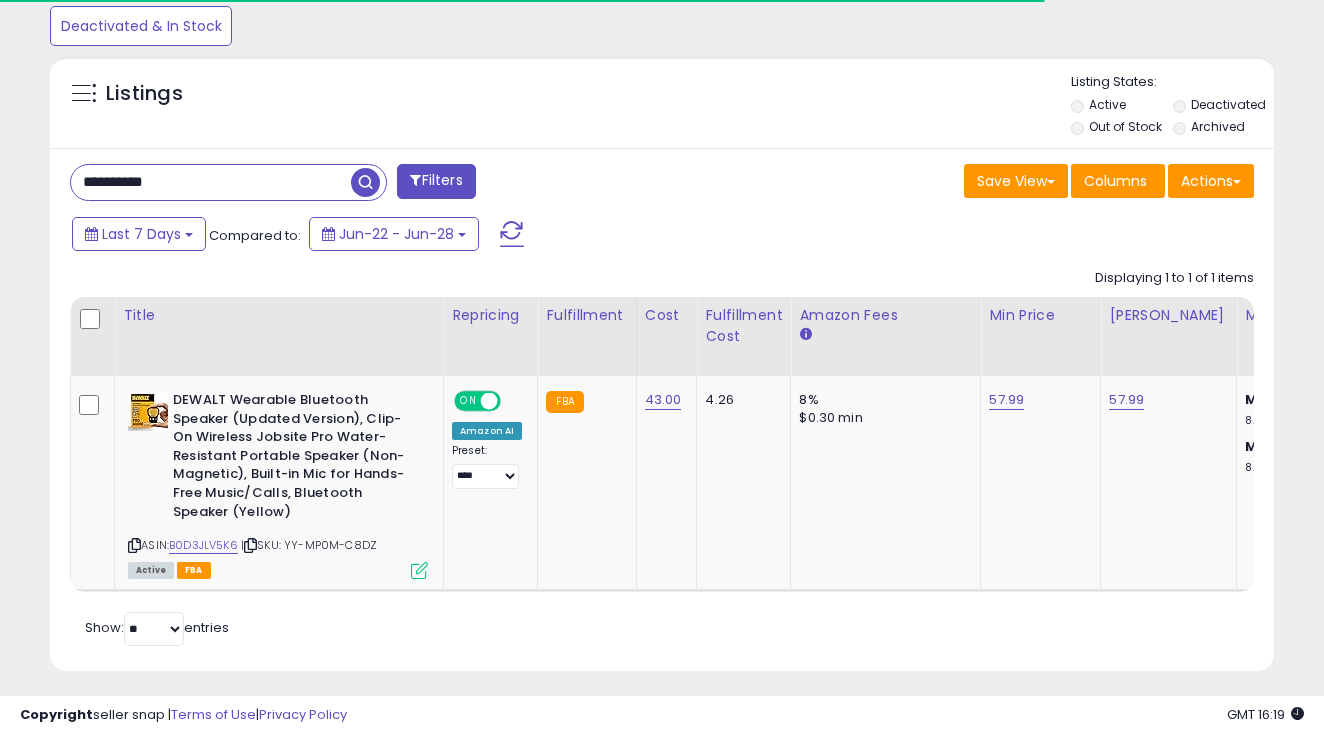type on "**********" 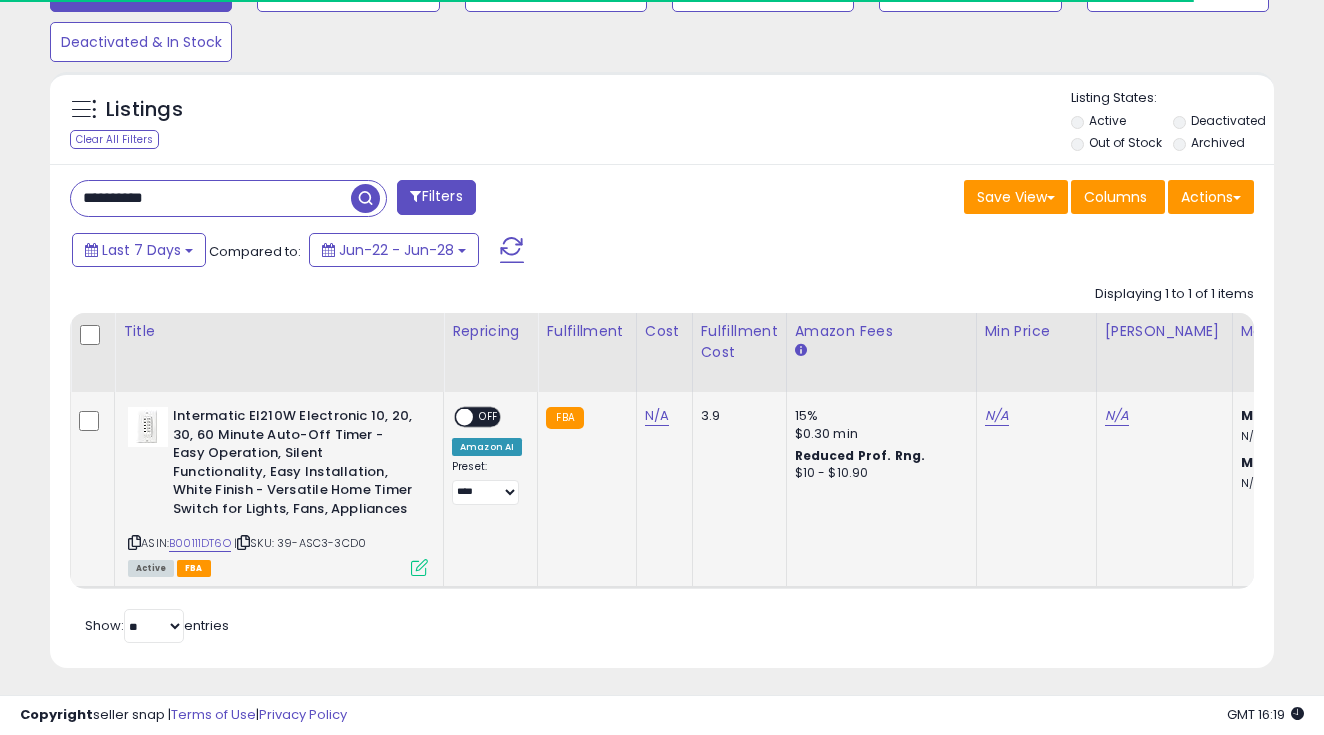 scroll, scrollTop: 656, scrollLeft: 0, axis: vertical 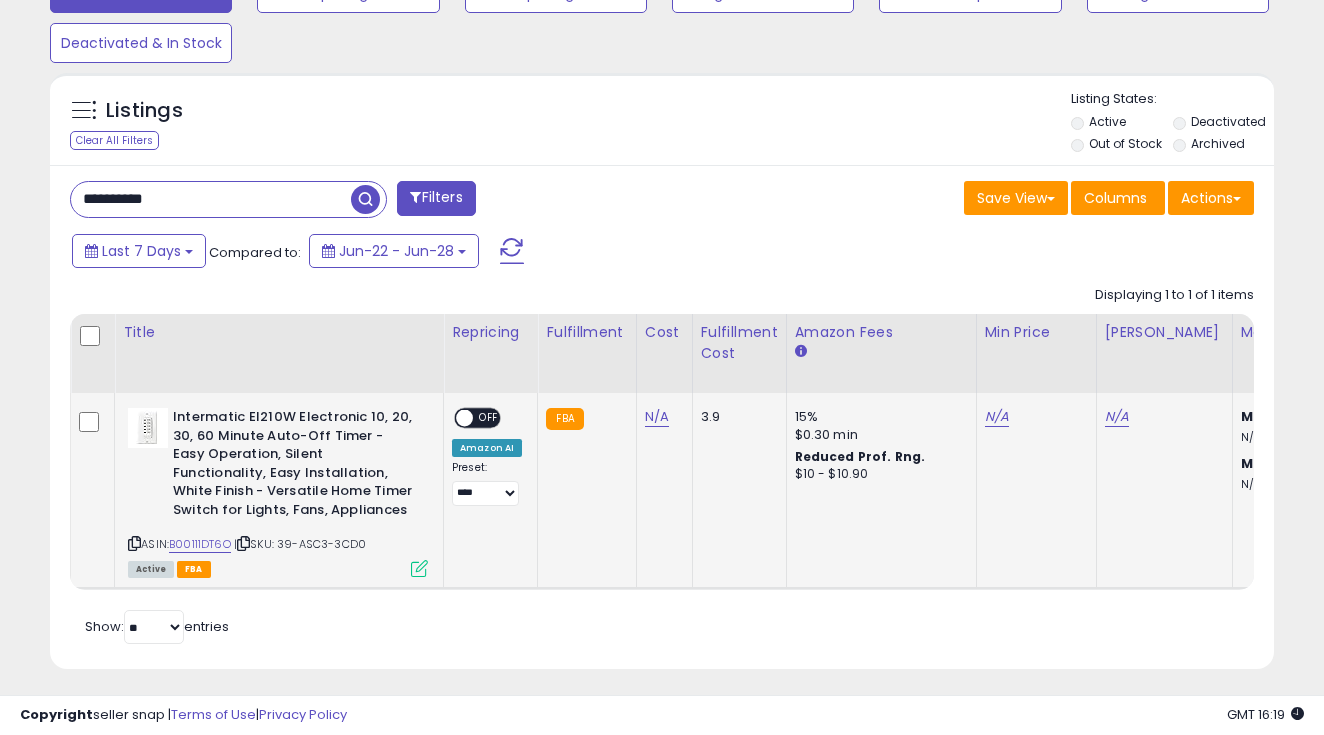 click on "Active FBA" at bounding box center [278, 568] 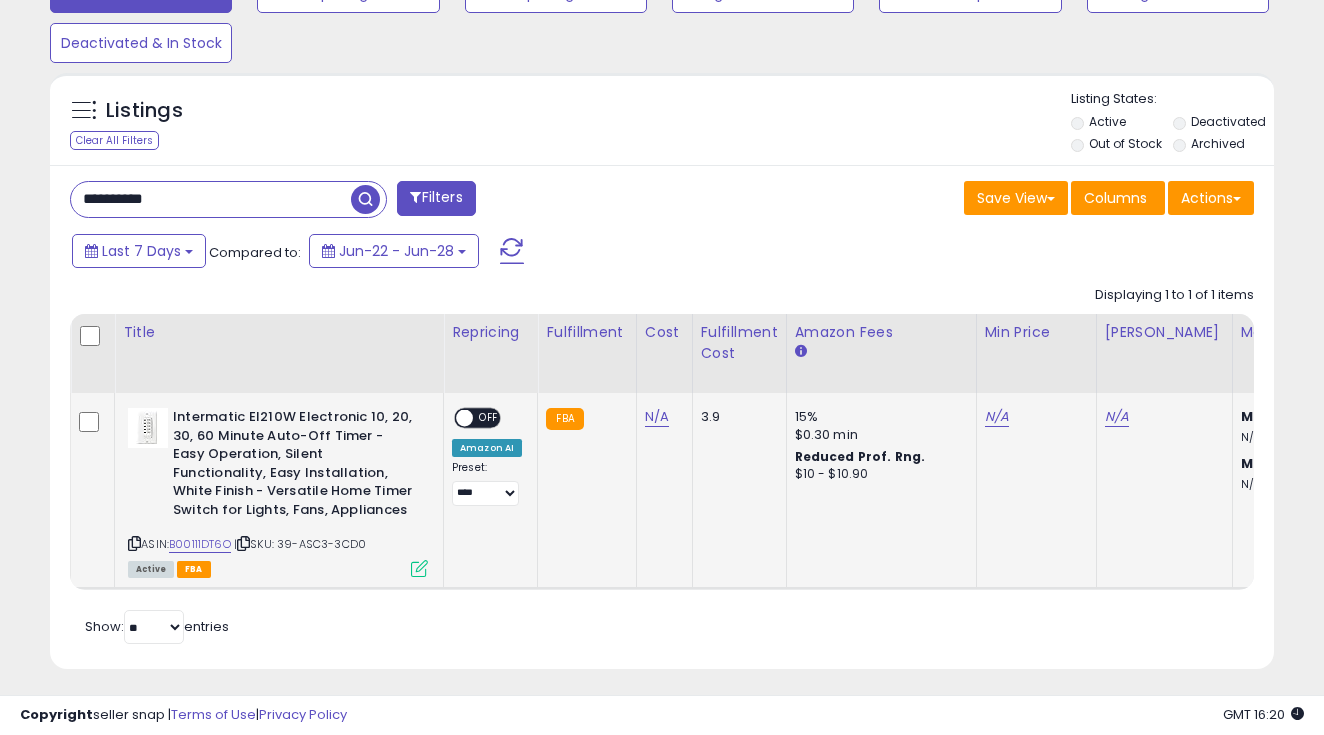 click at bounding box center (419, 568) 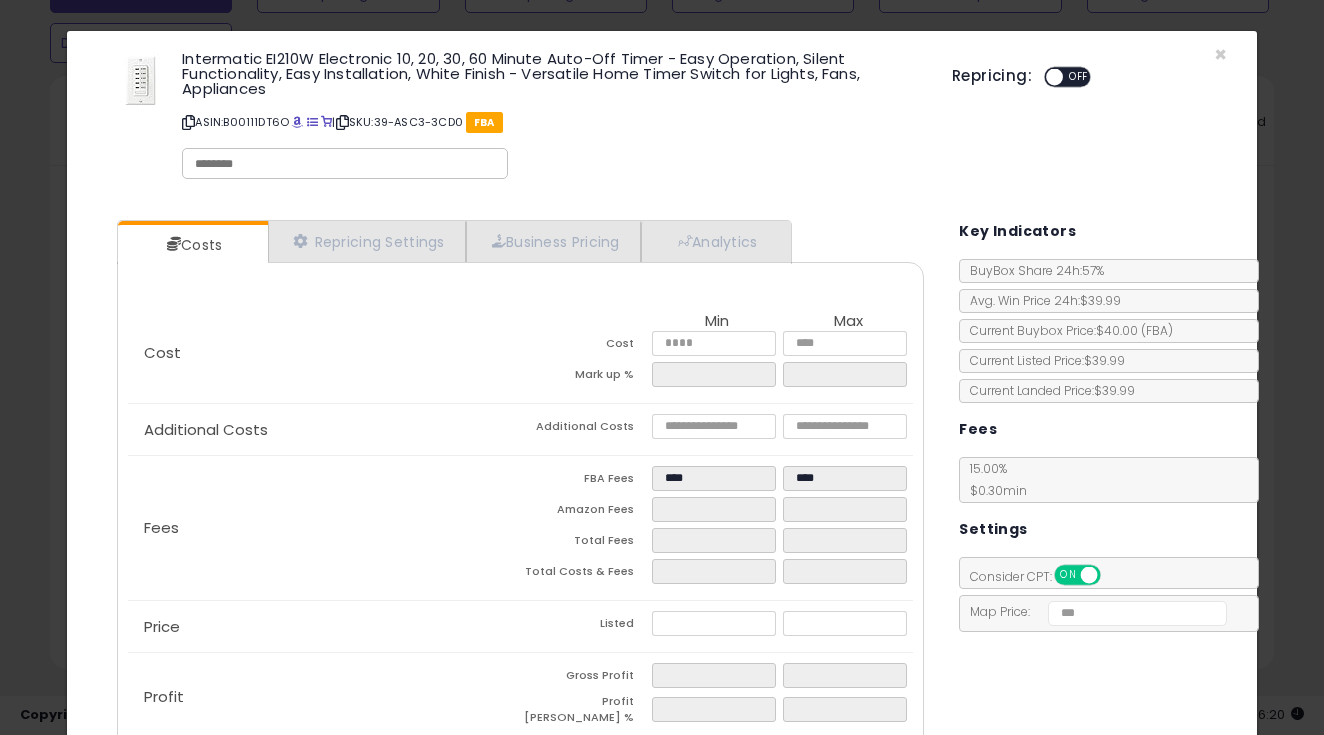 click on "ON" at bounding box center [1069, 575] 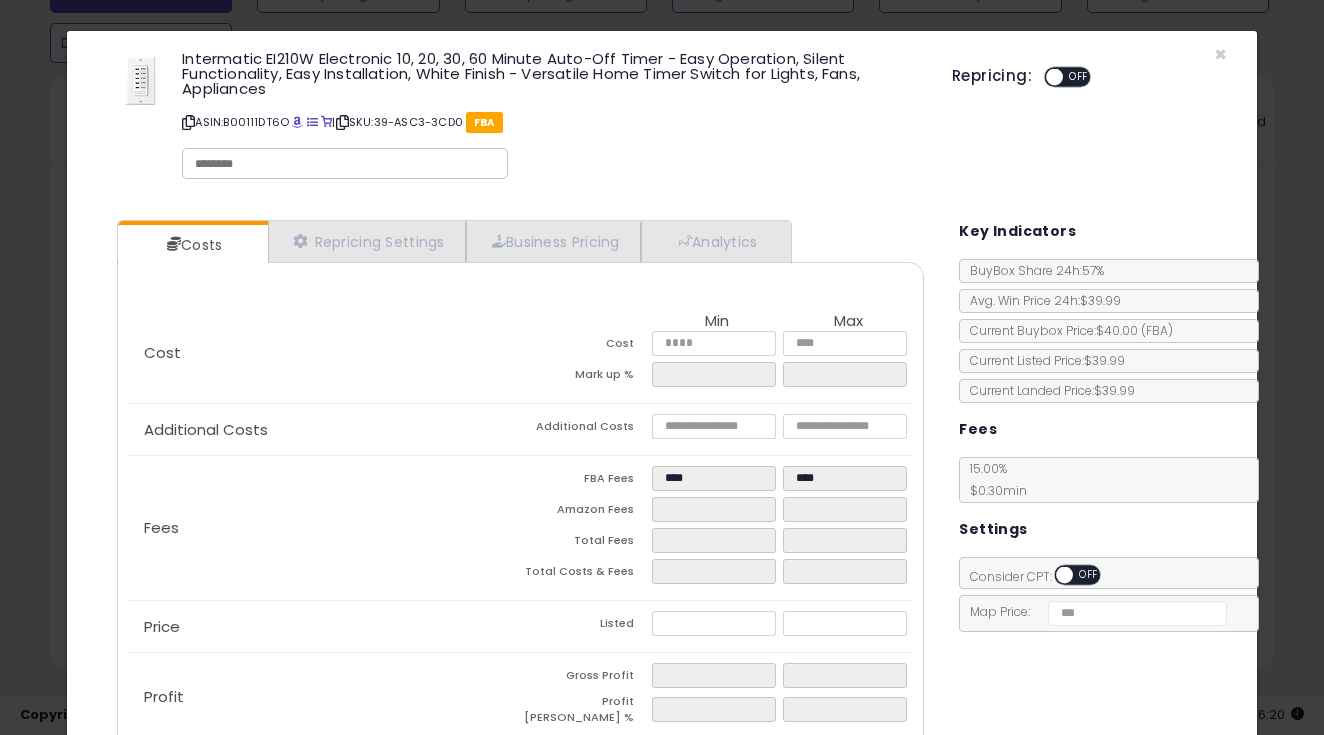 click at bounding box center (1054, 77) 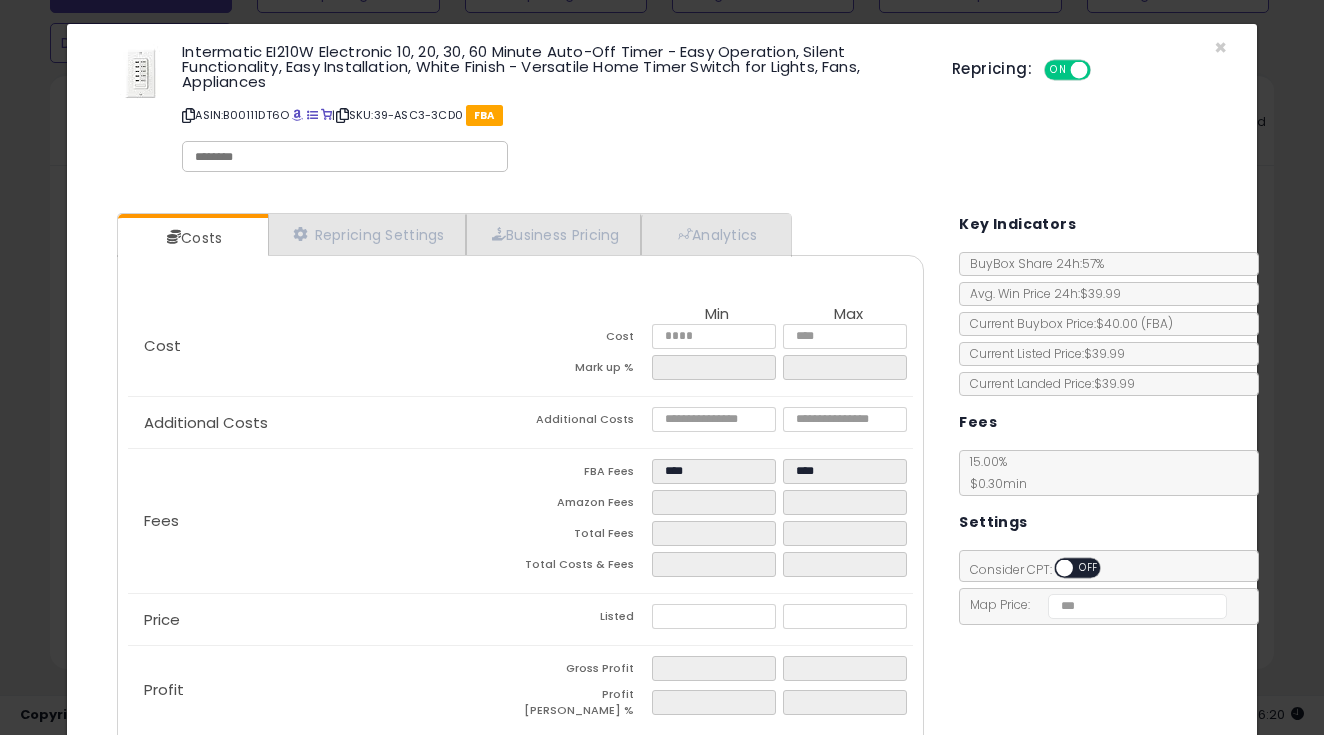 scroll, scrollTop: 11, scrollLeft: 0, axis: vertical 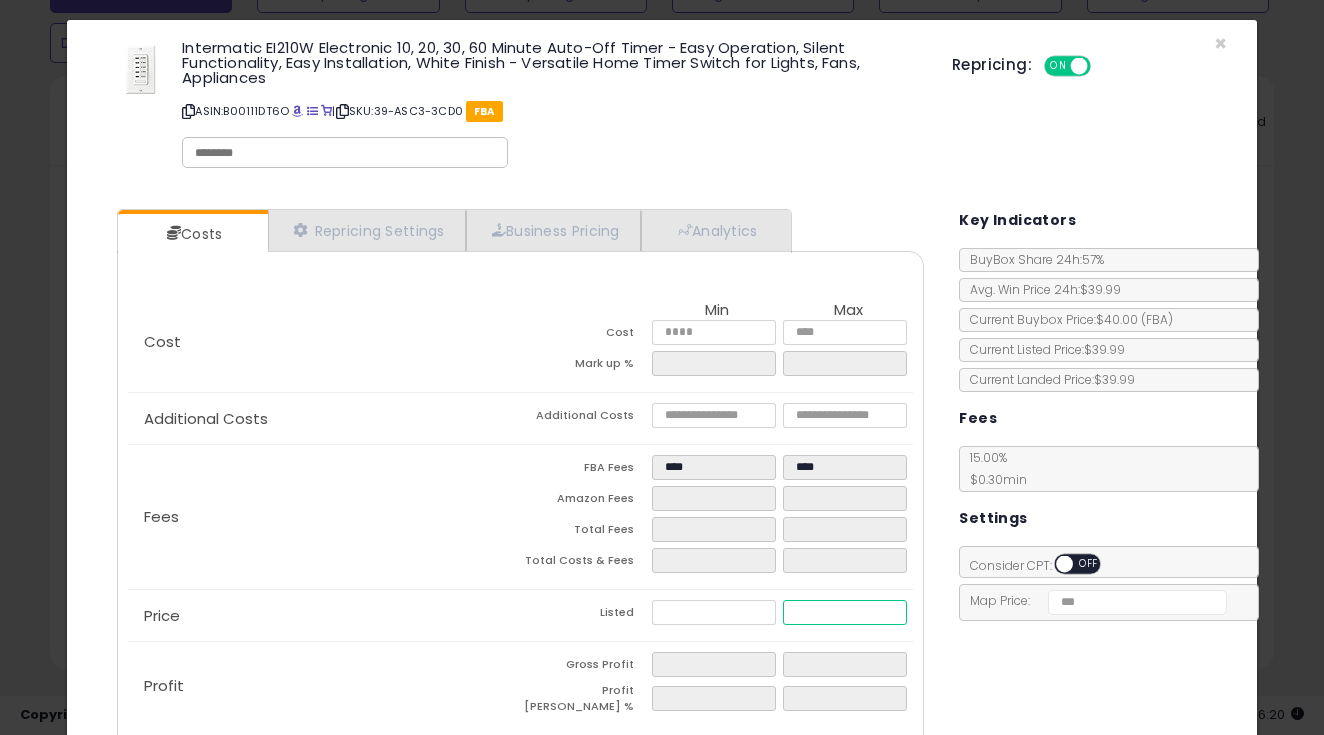 click at bounding box center [845, 612] 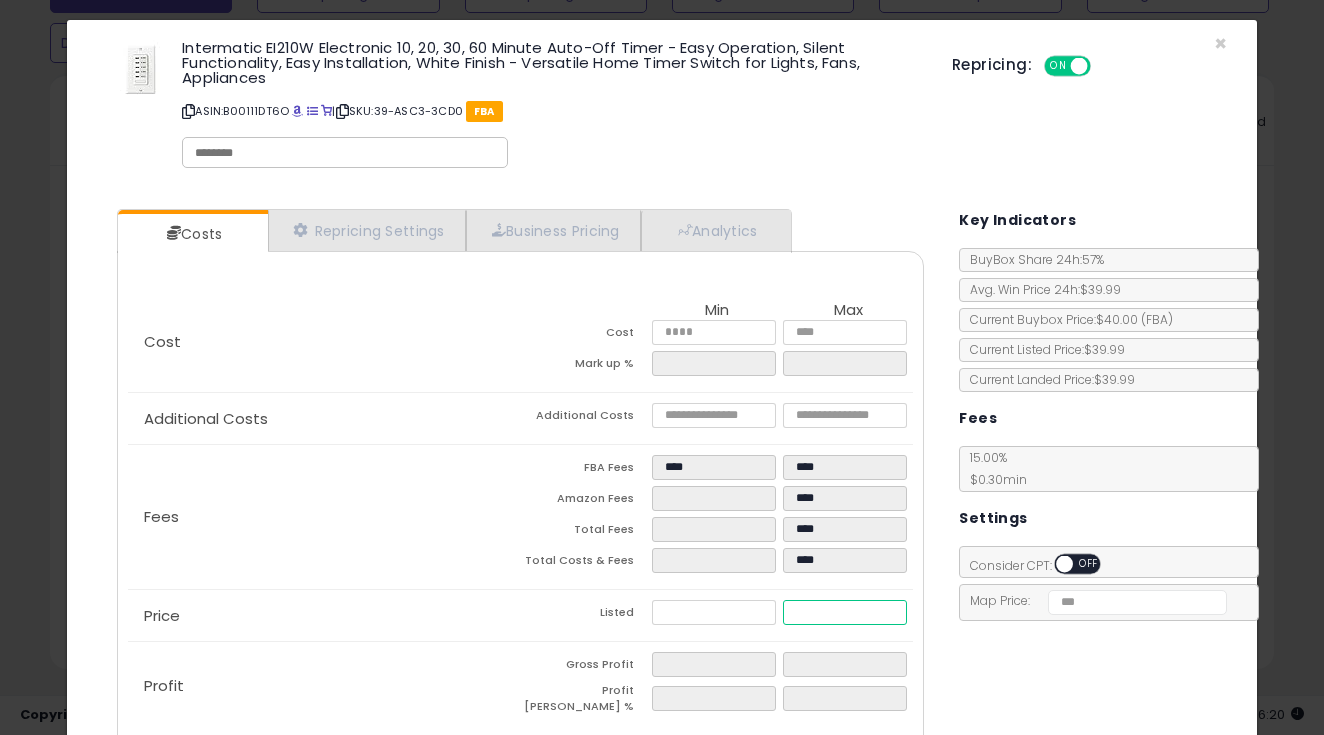 type on "****" 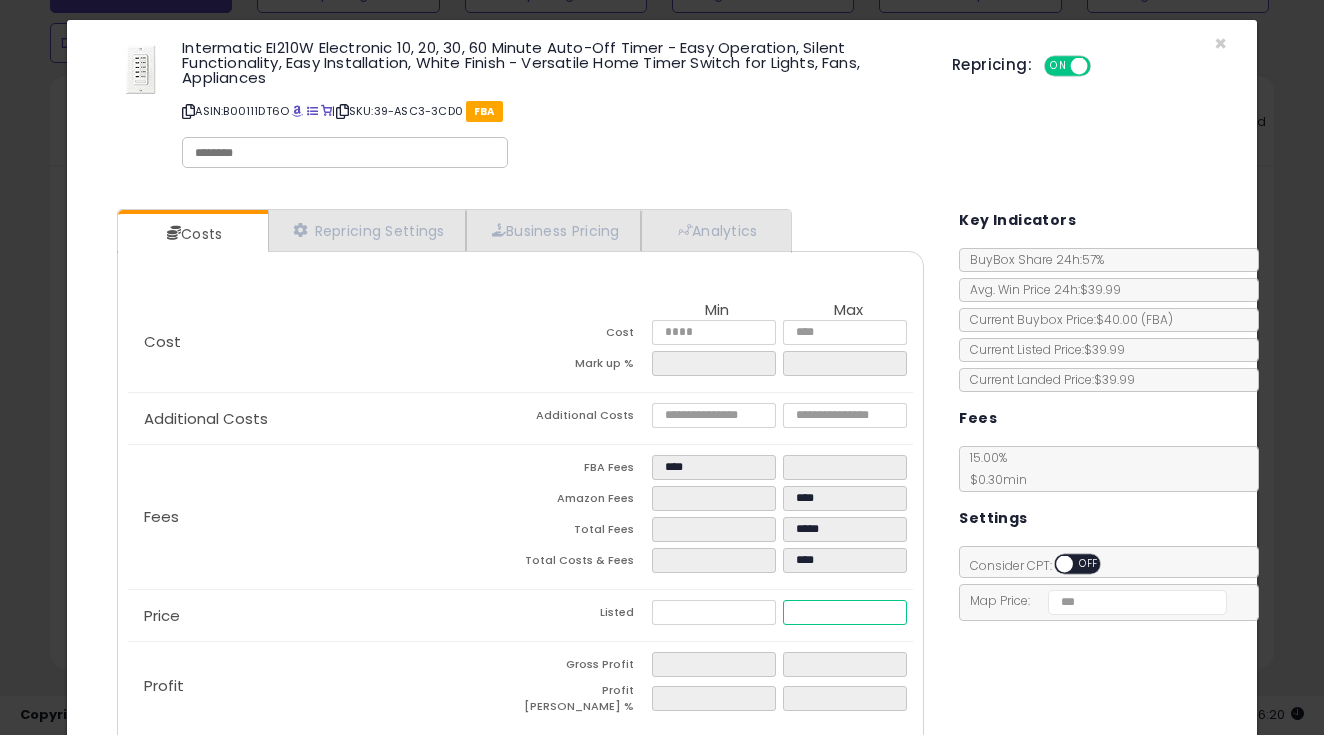 type on "****" 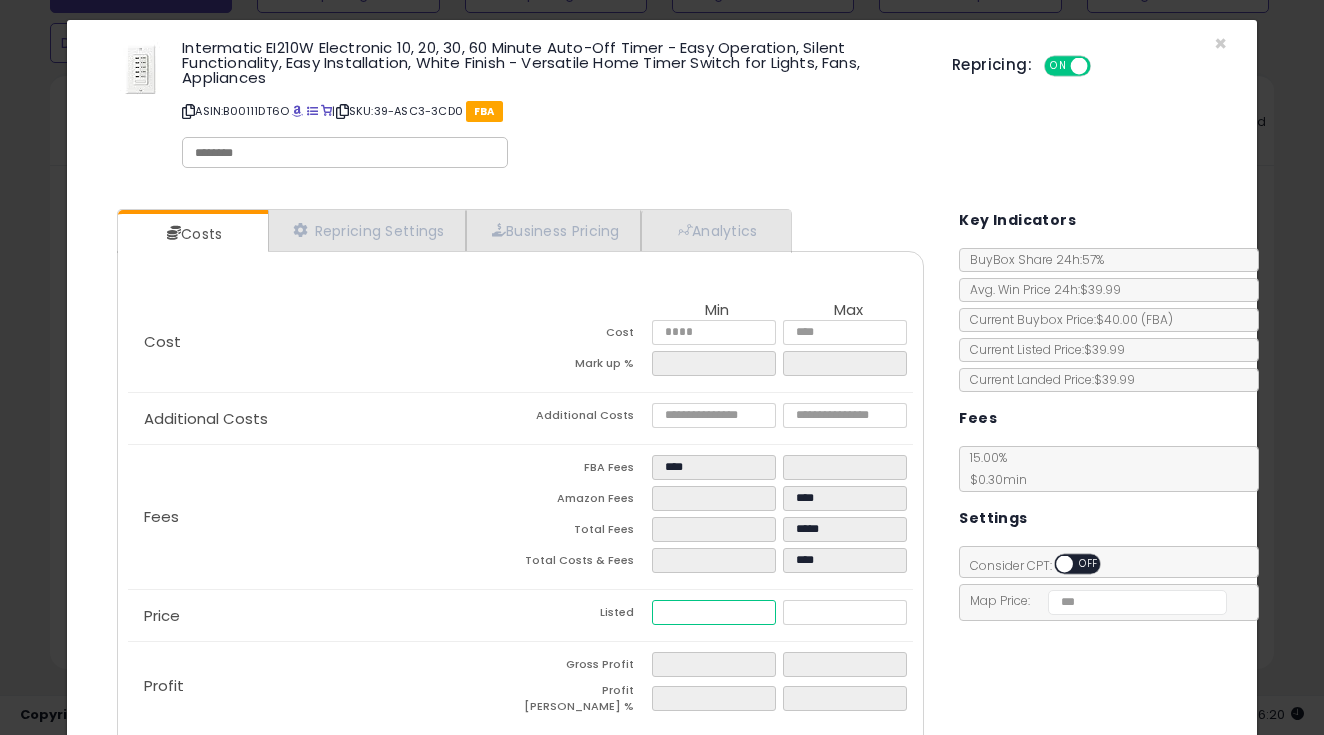click at bounding box center (714, 612) 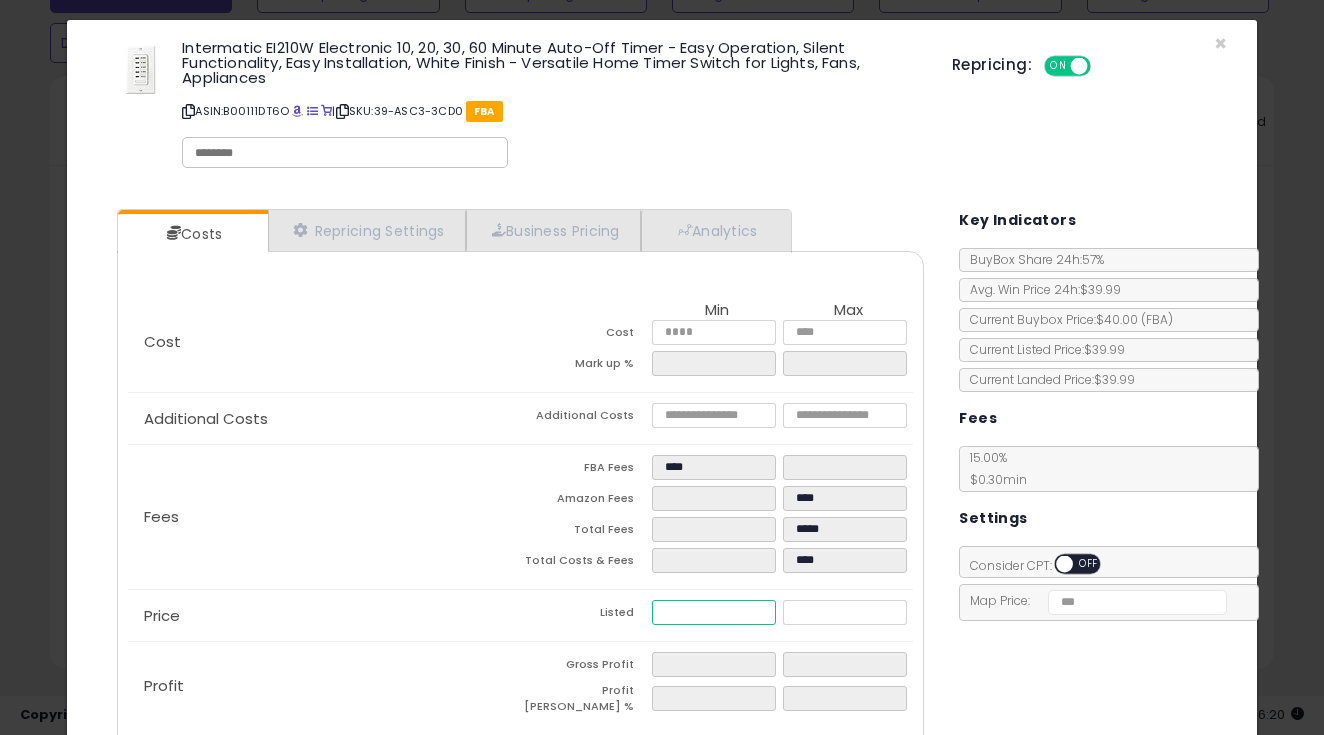 type on "****" 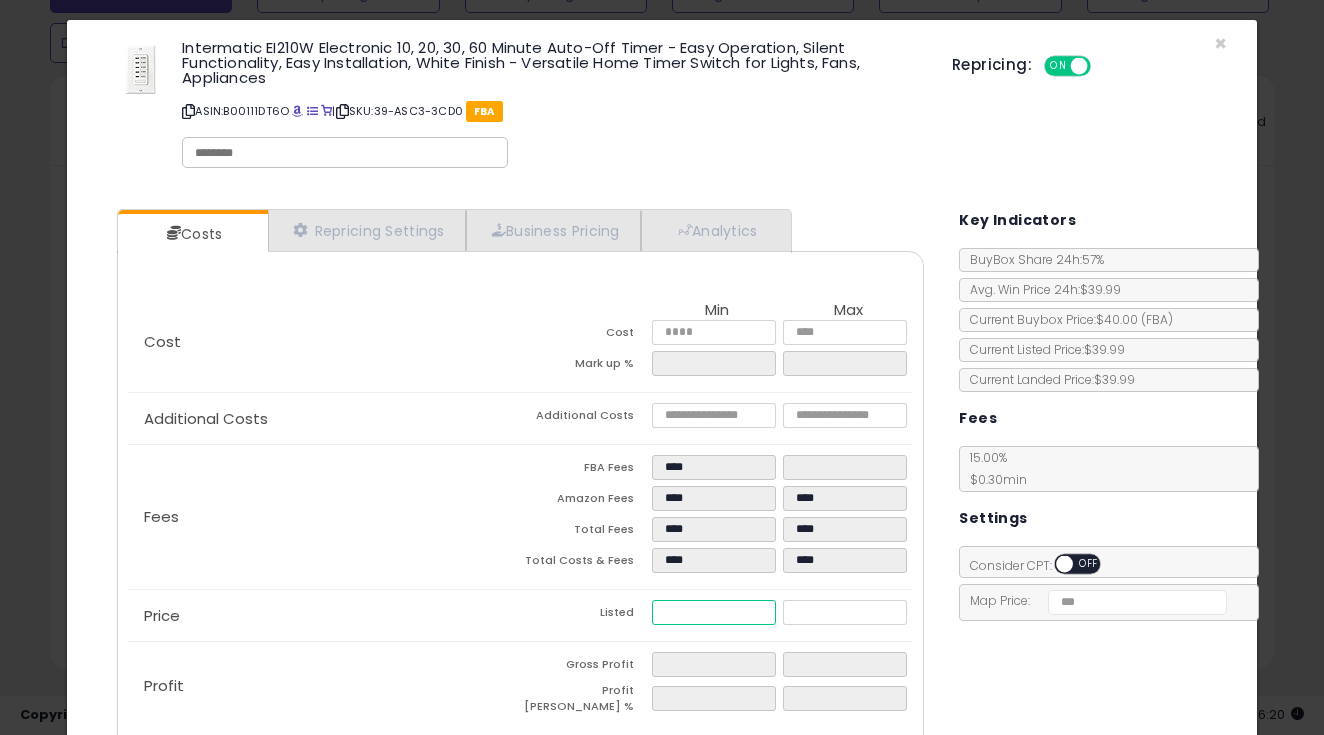 type on "****" 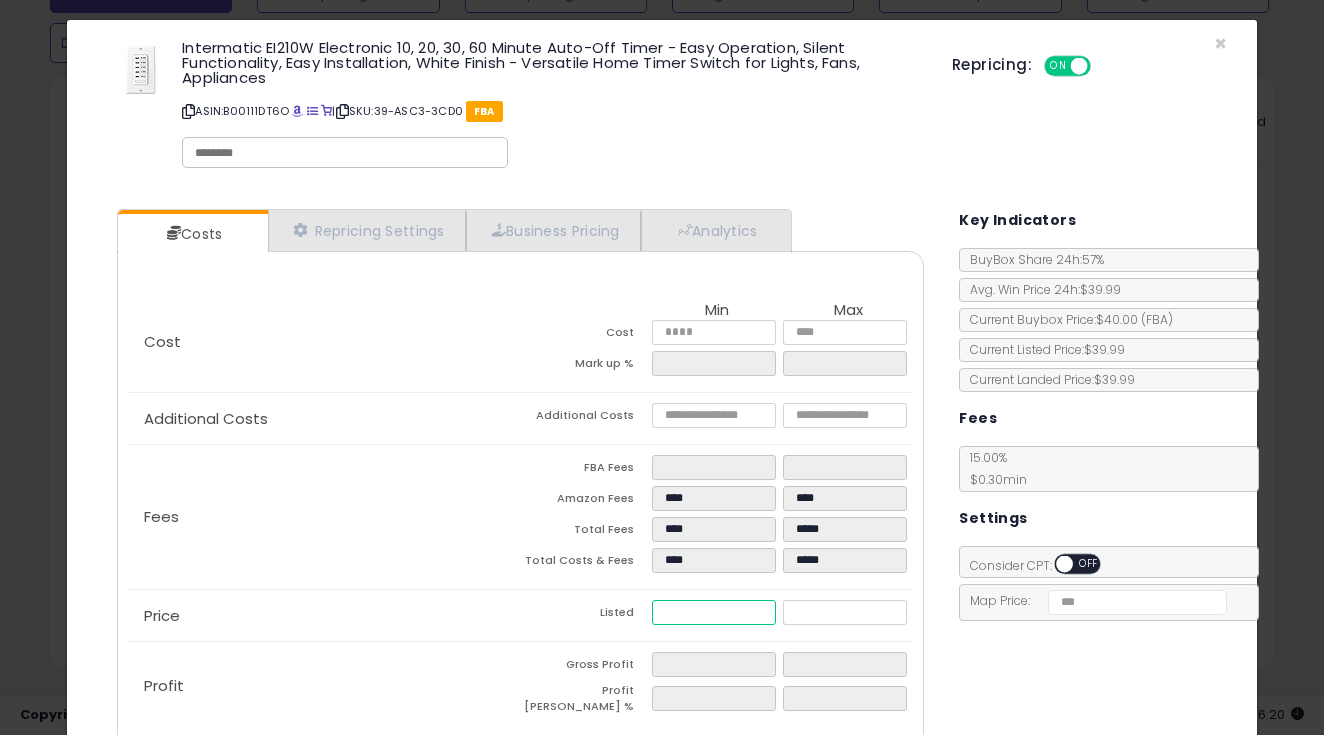 type on "****" 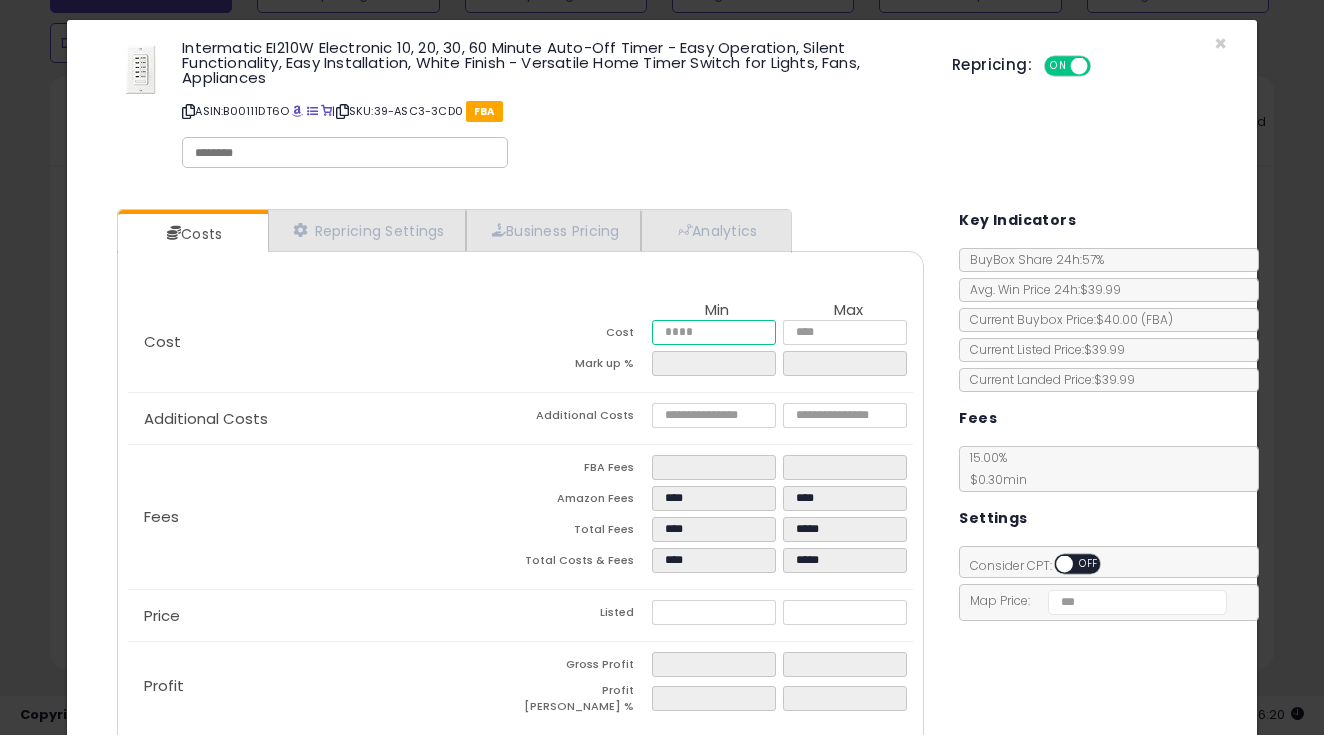 click at bounding box center [714, 332] 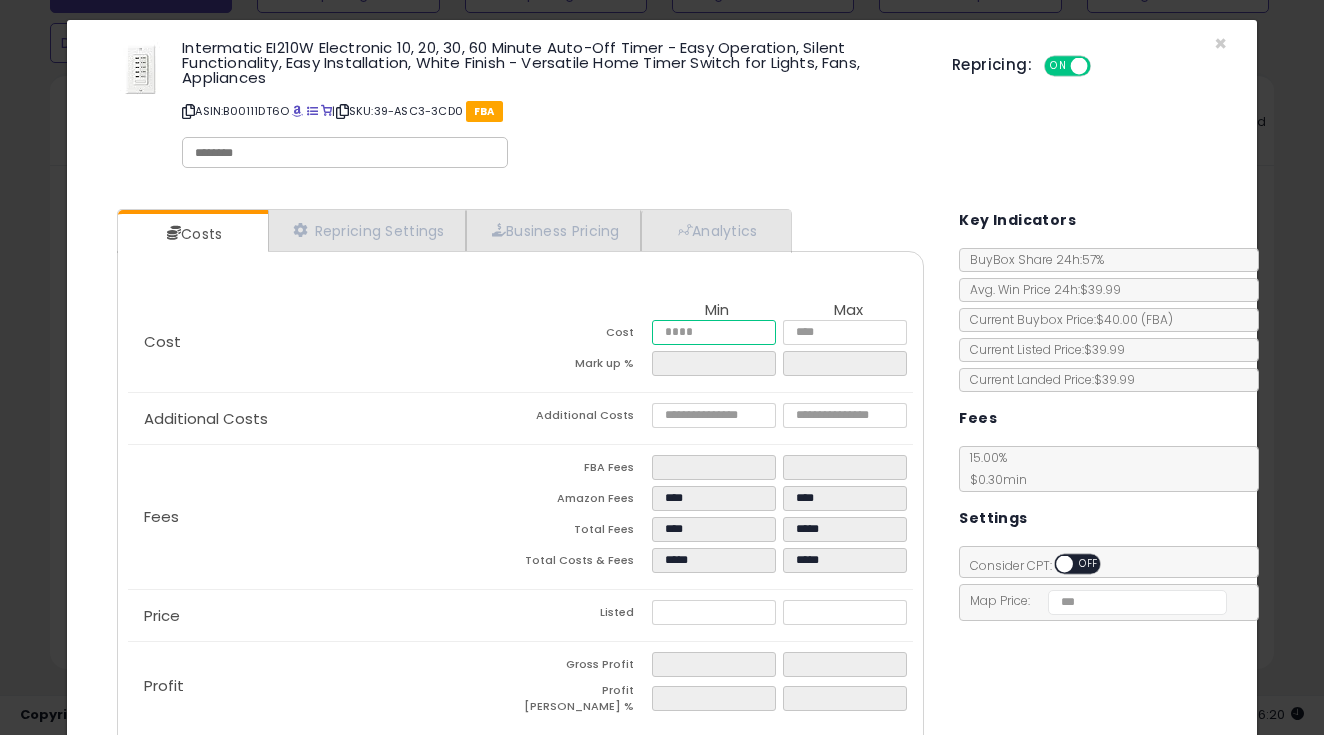 type on "**" 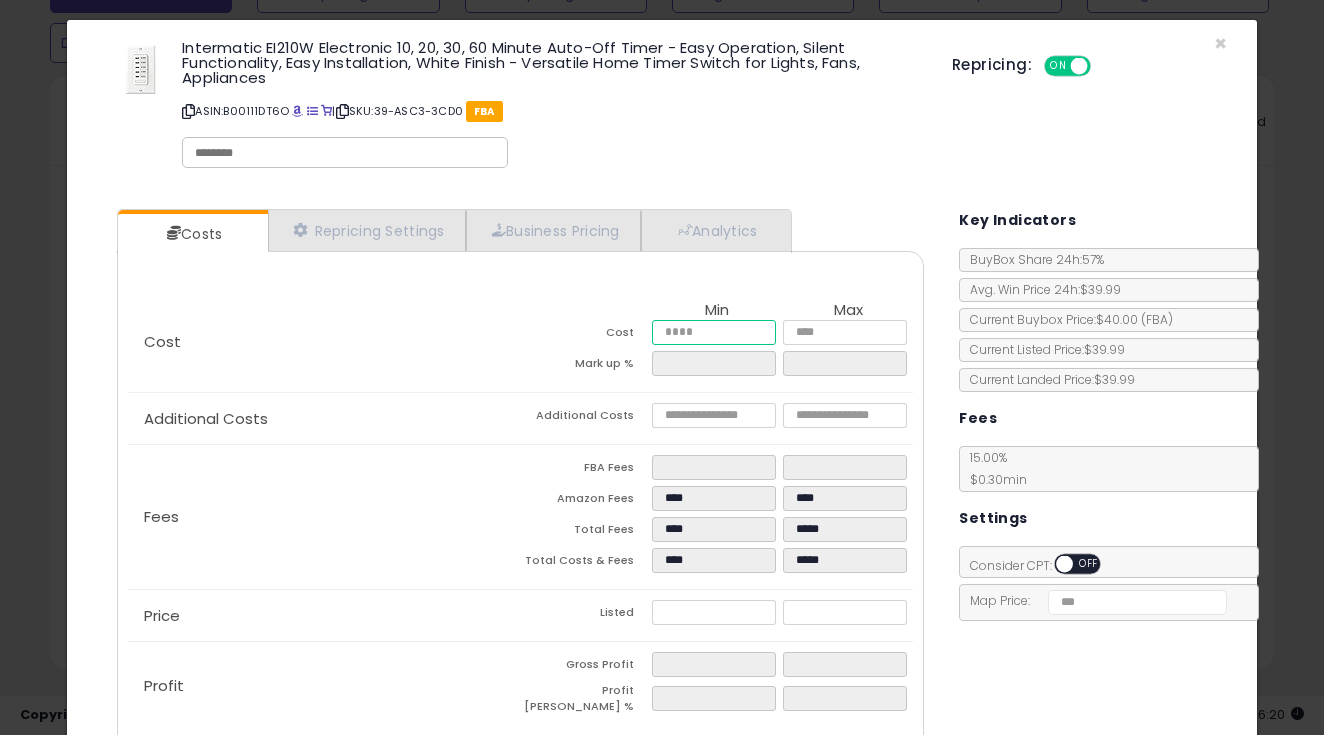 type on "**" 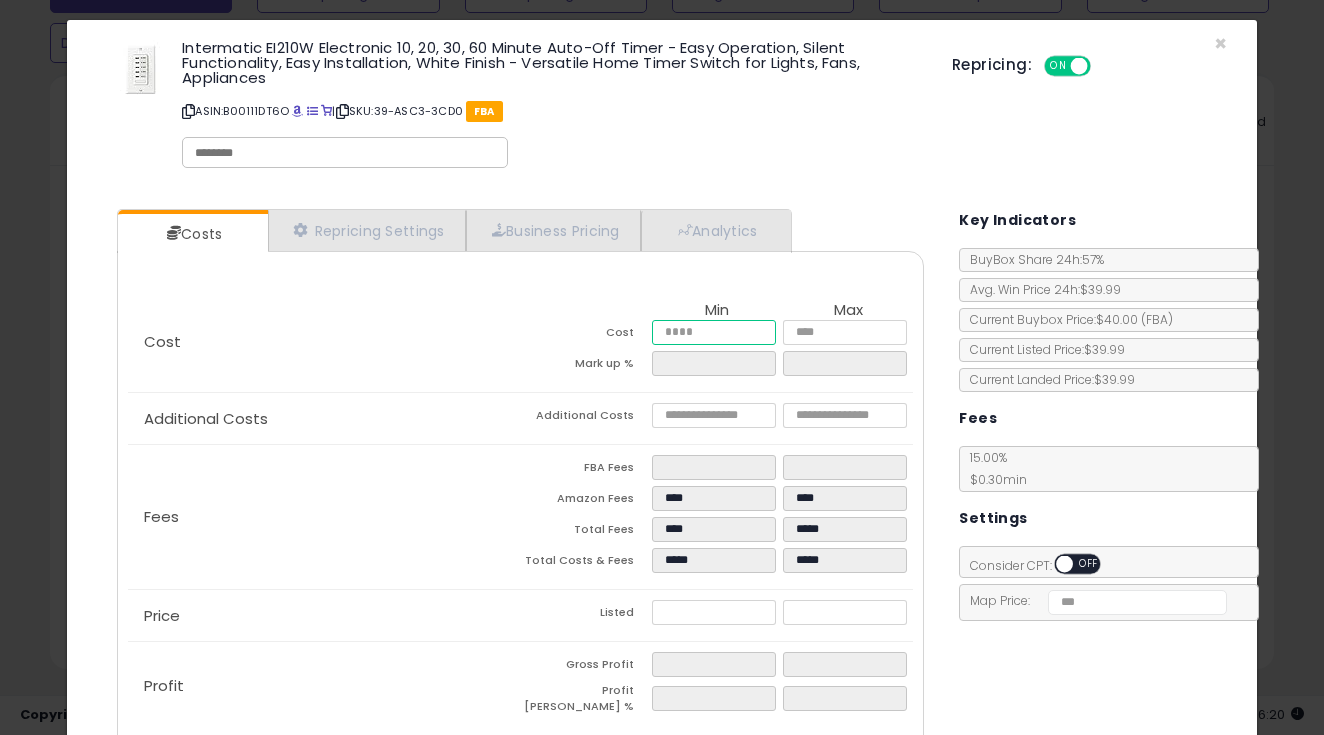 type on "*****" 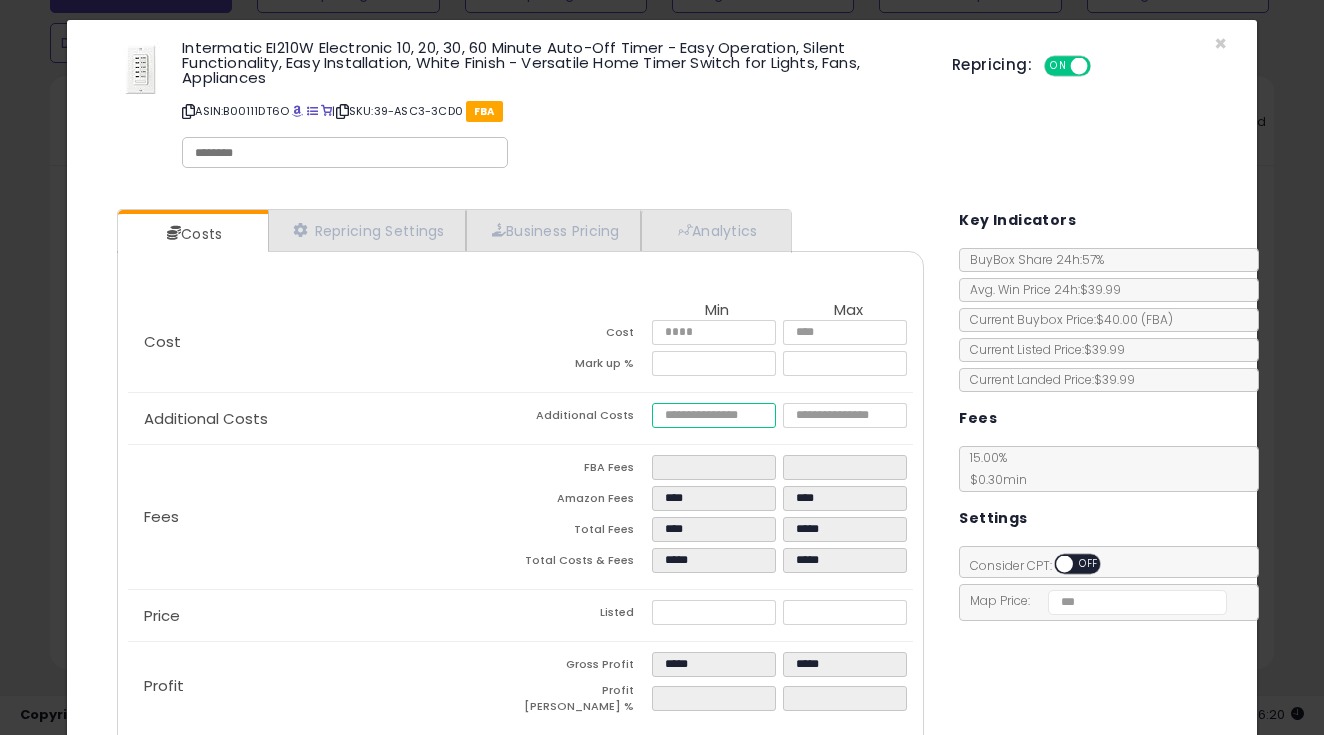 click at bounding box center [714, 415] 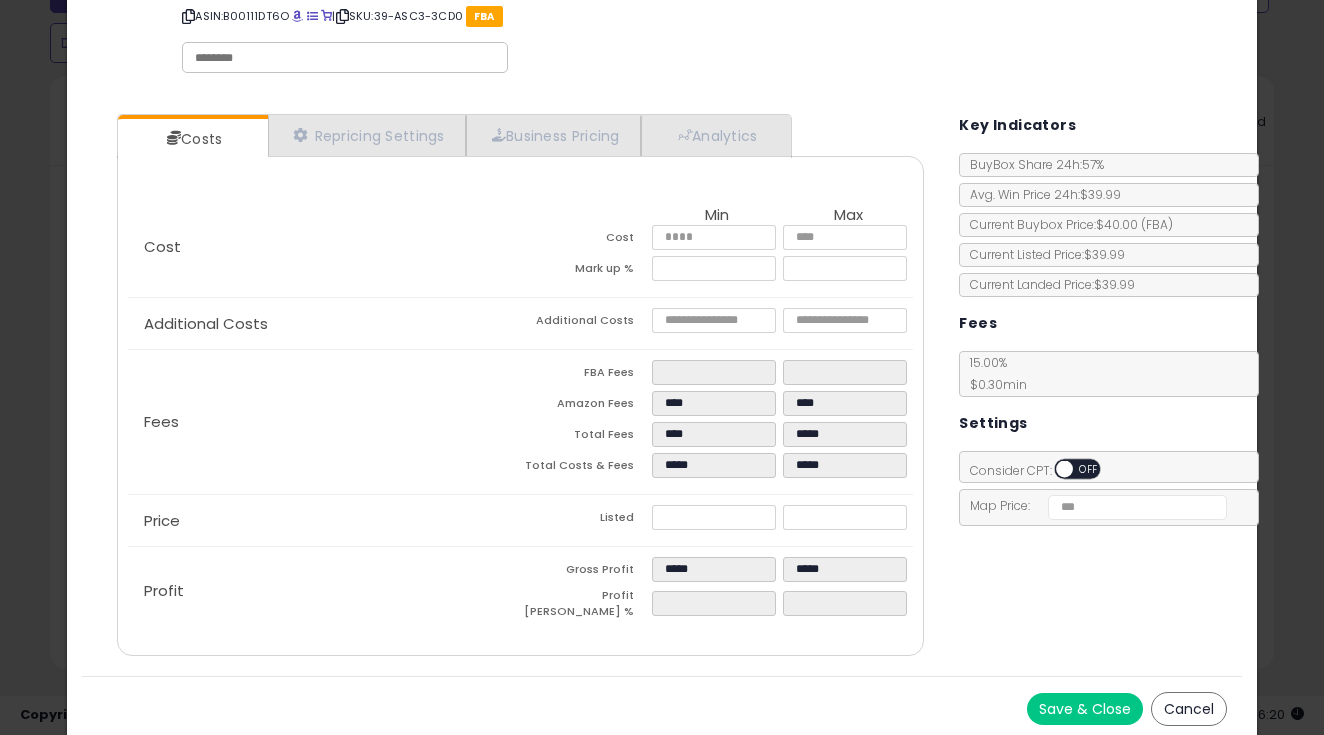 scroll, scrollTop: 105, scrollLeft: 0, axis: vertical 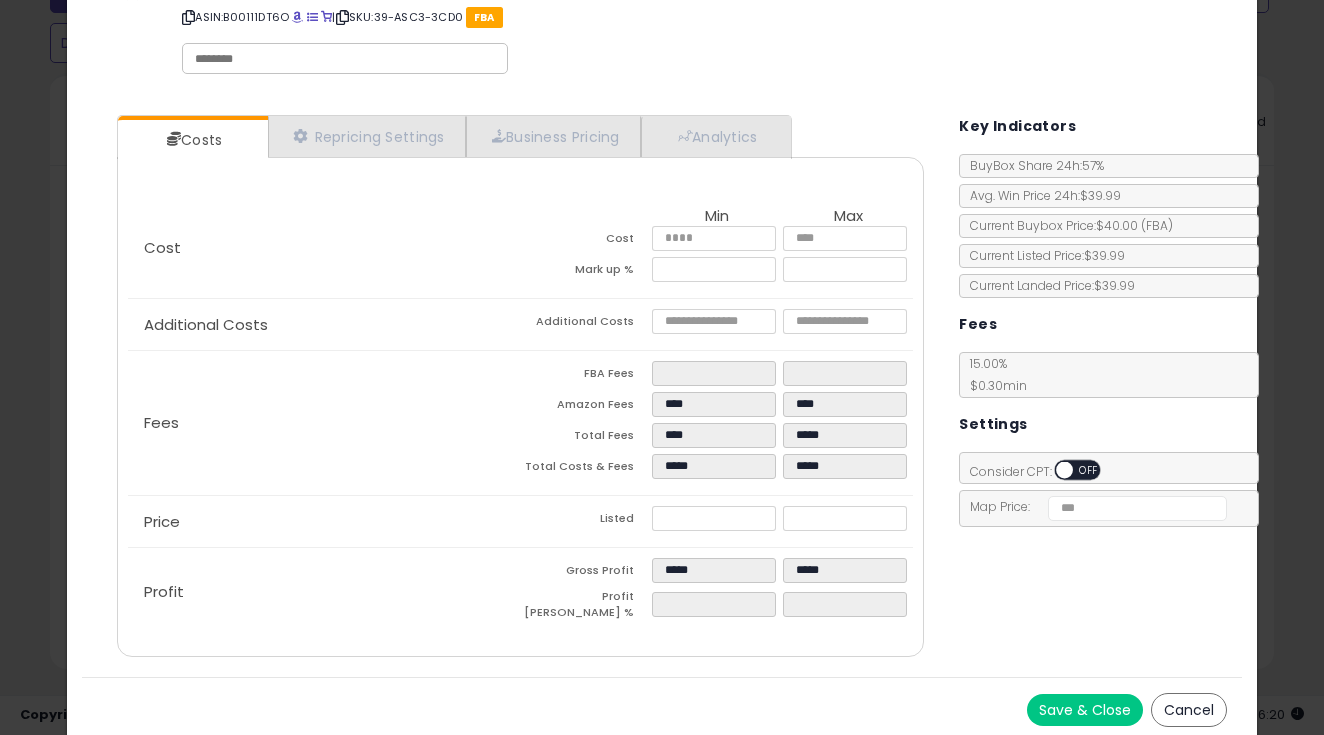 click on "Save & Close" at bounding box center (1085, 710) 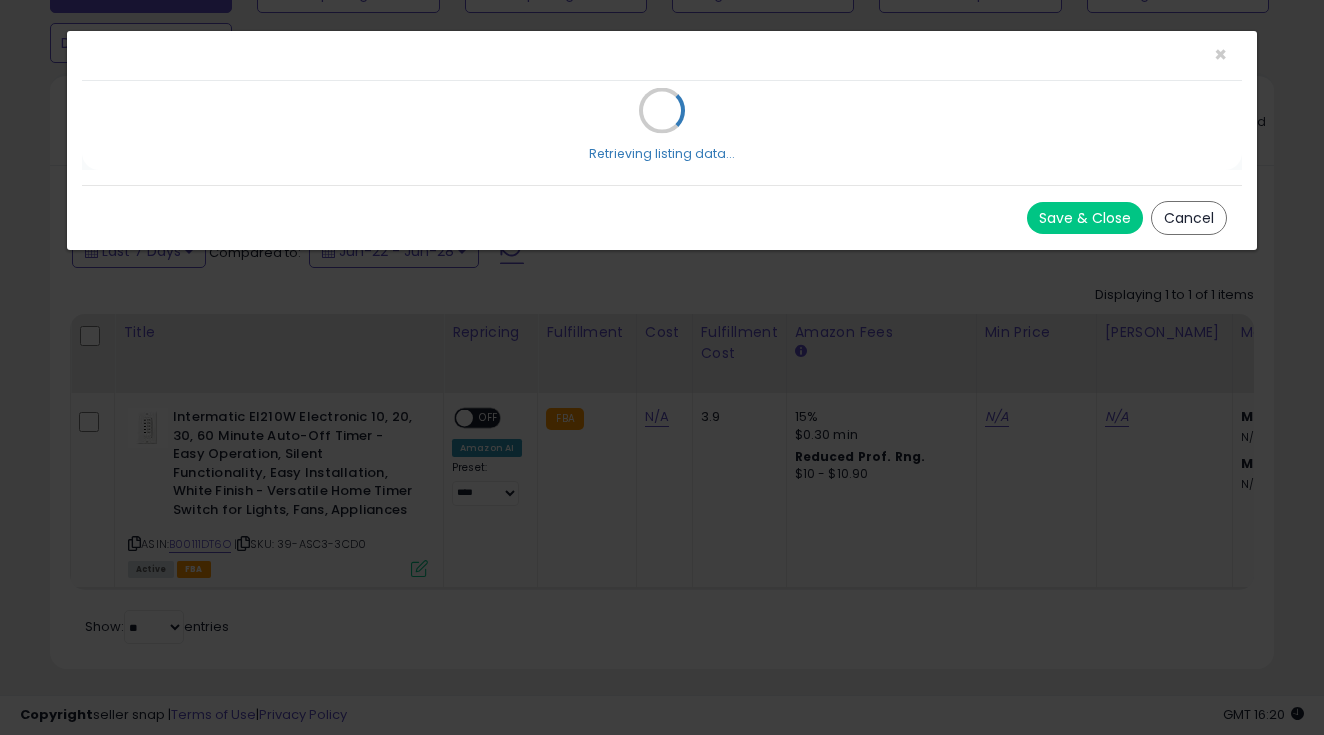 scroll, scrollTop: 0, scrollLeft: 0, axis: both 